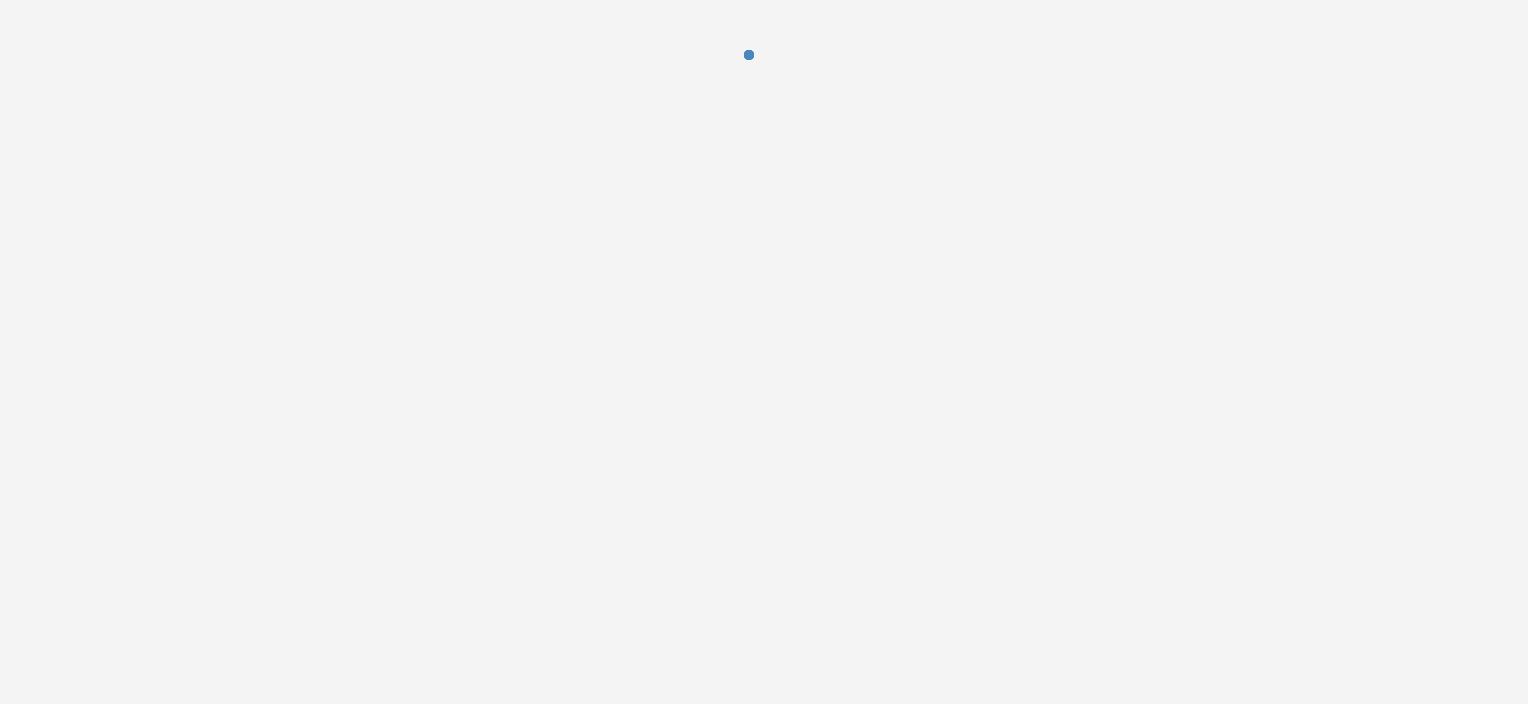 scroll, scrollTop: 0, scrollLeft: 0, axis: both 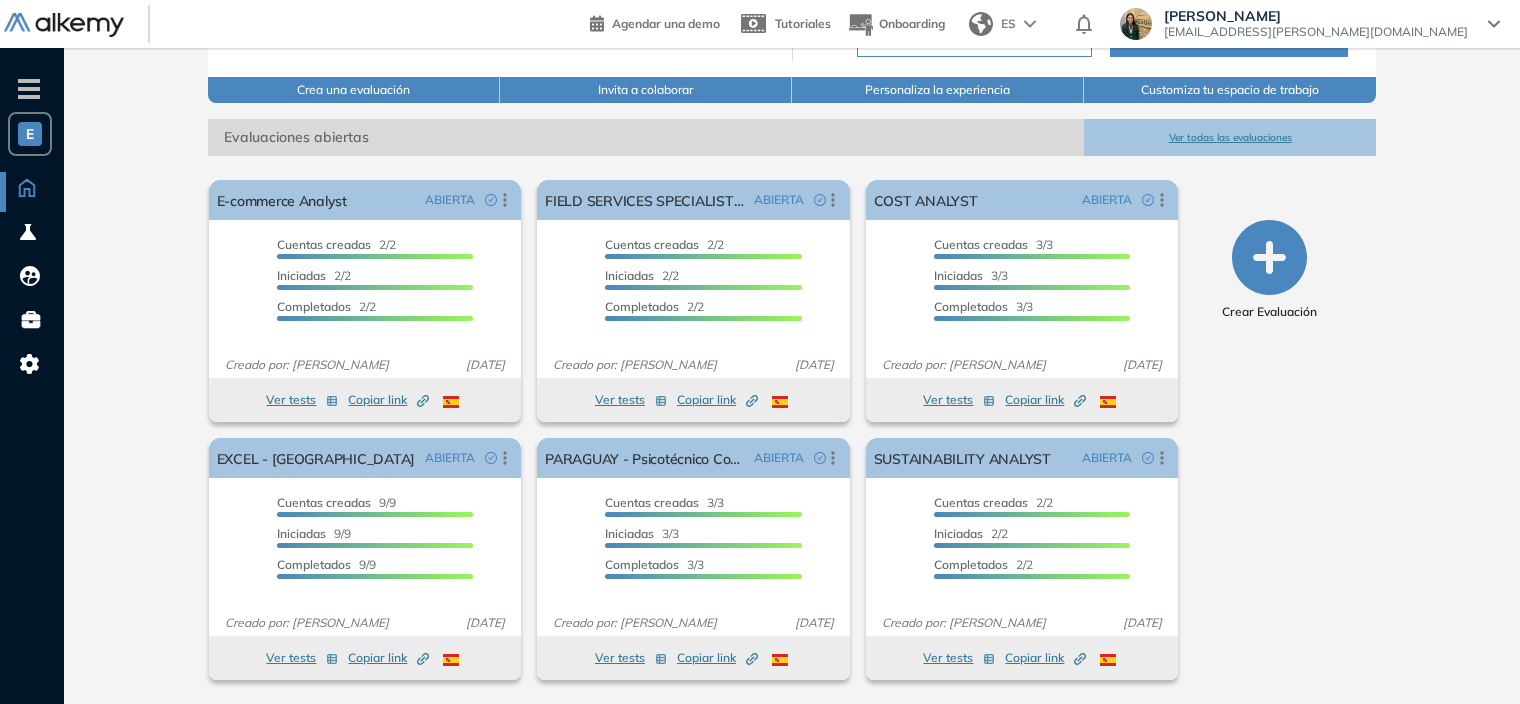 click on "Ver todas las evaluaciones" at bounding box center (1230, 137) 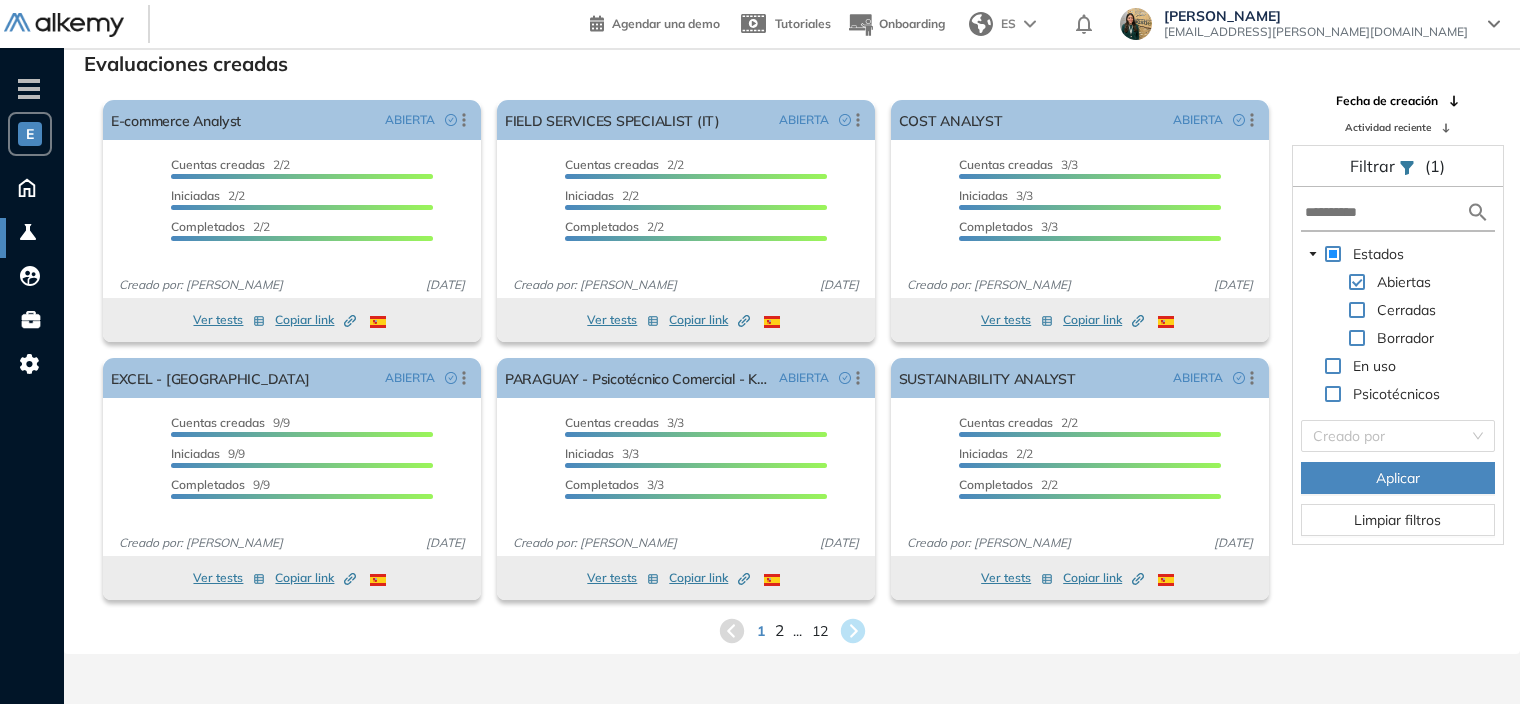click on "2" at bounding box center (778, 630) 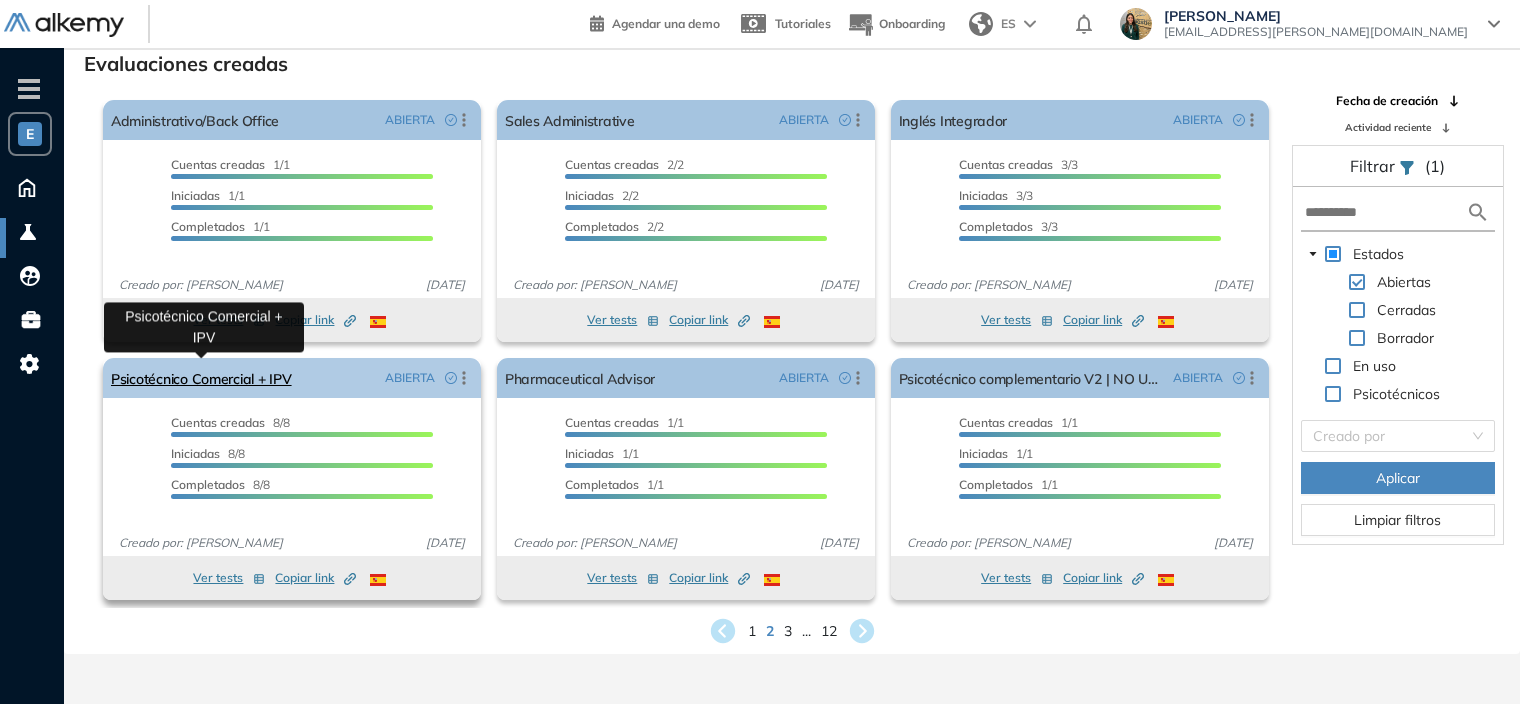 click on "Psicotécnico Comercial + IPV" at bounding box center (201, 378) 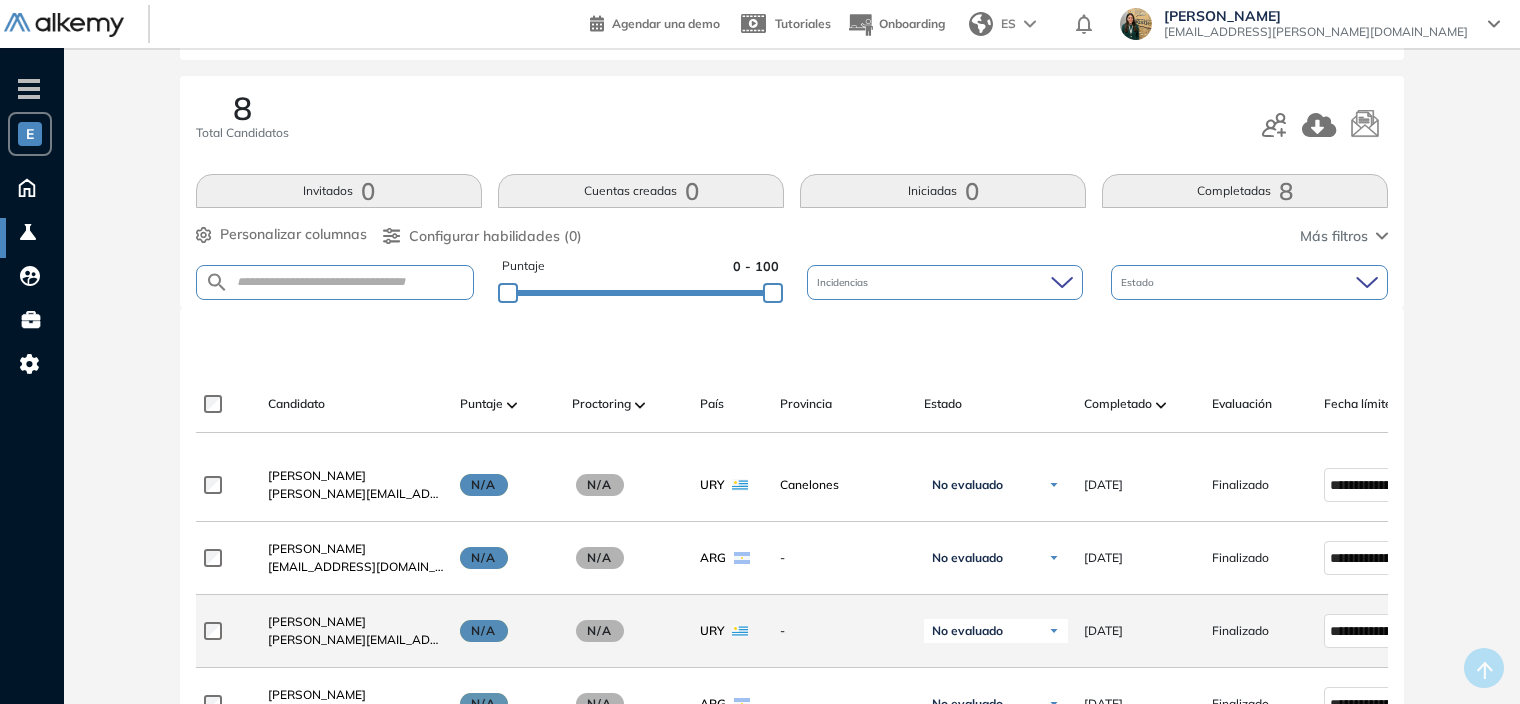 scroll, scrollTop: 47, scrollLeft: 0, axis: vertical 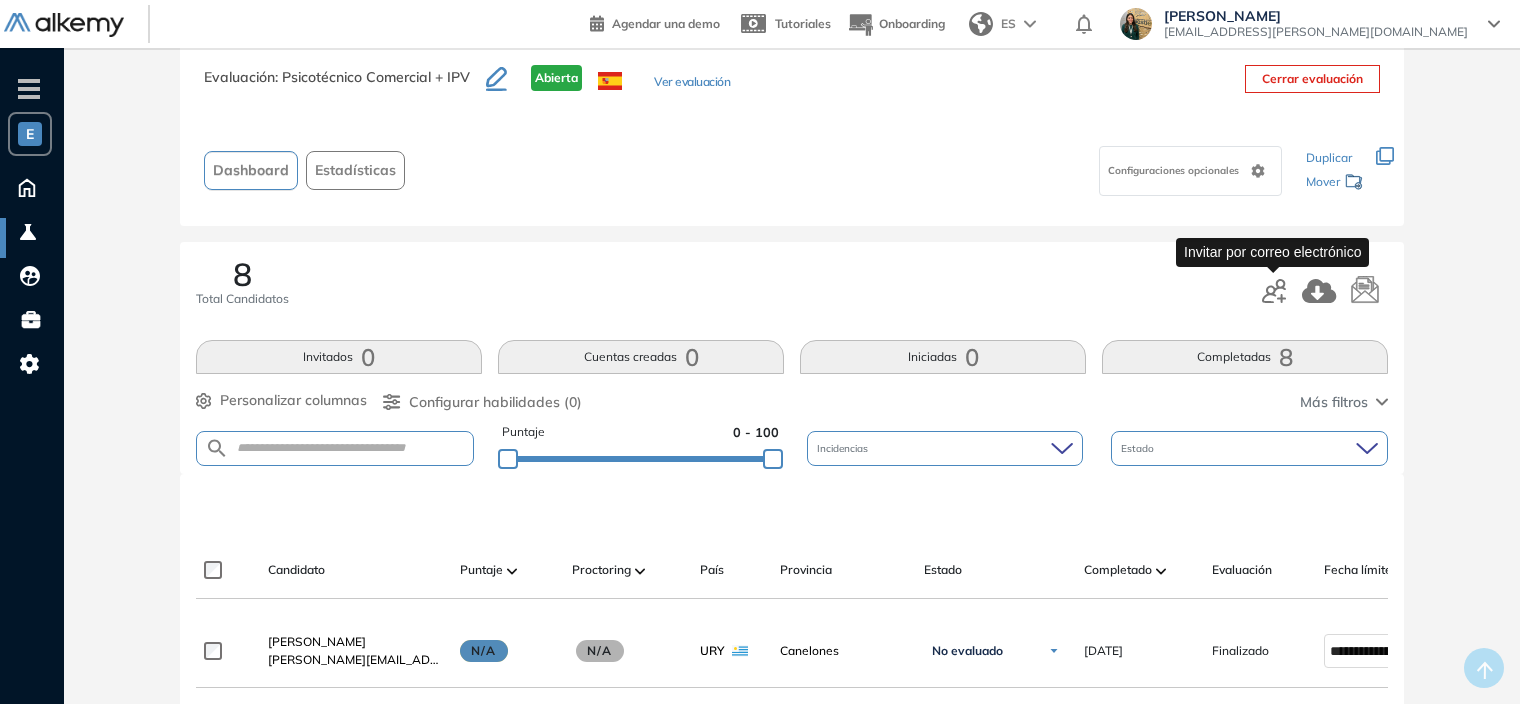 click 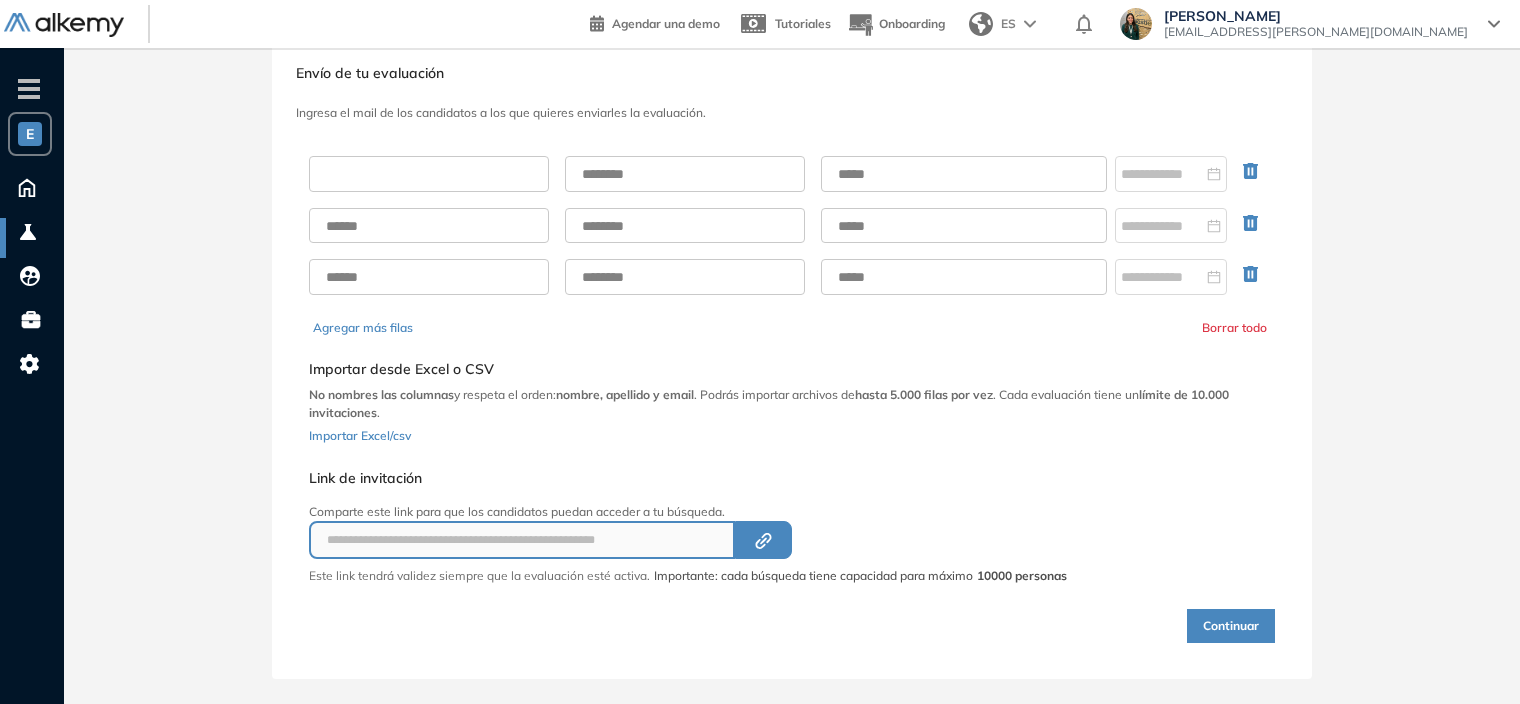 click at bounding box center (429, 174) 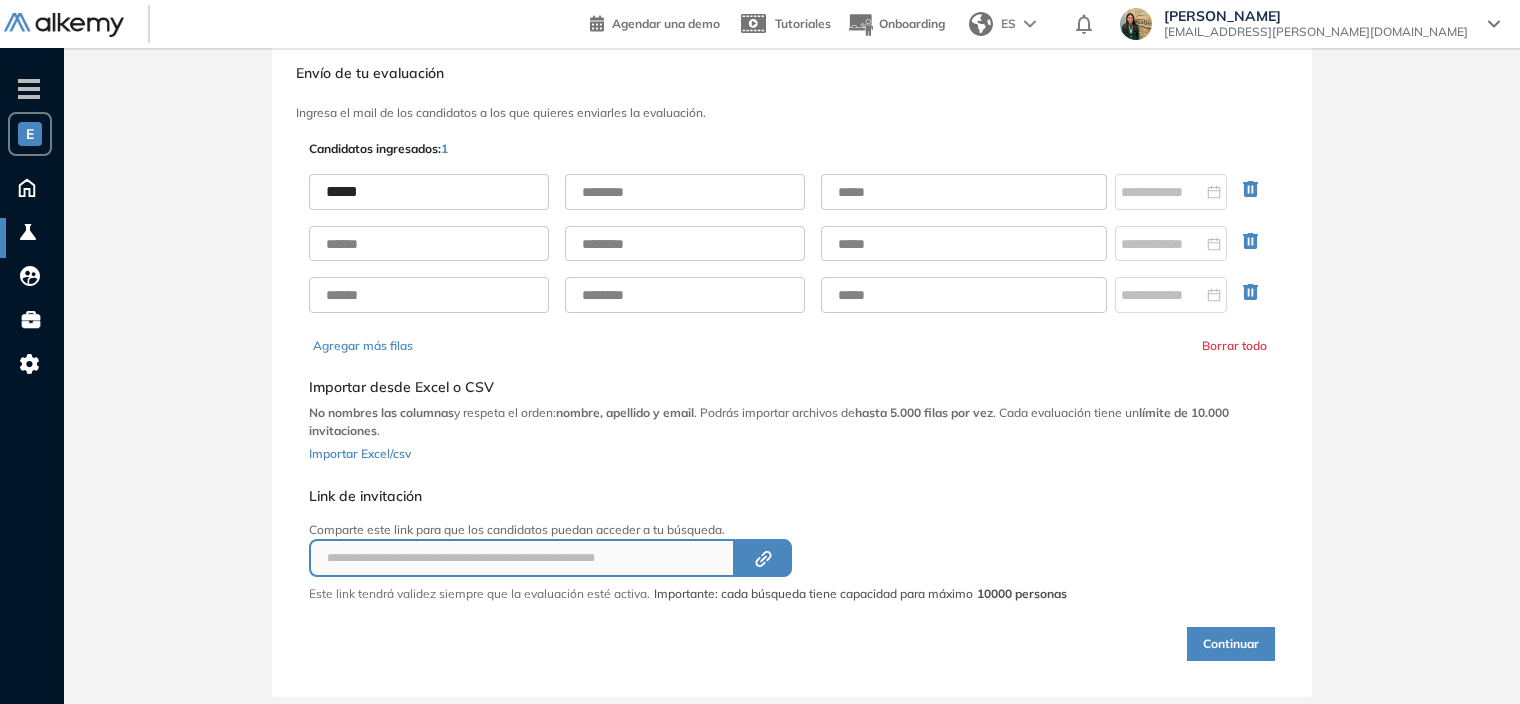type on "*****" 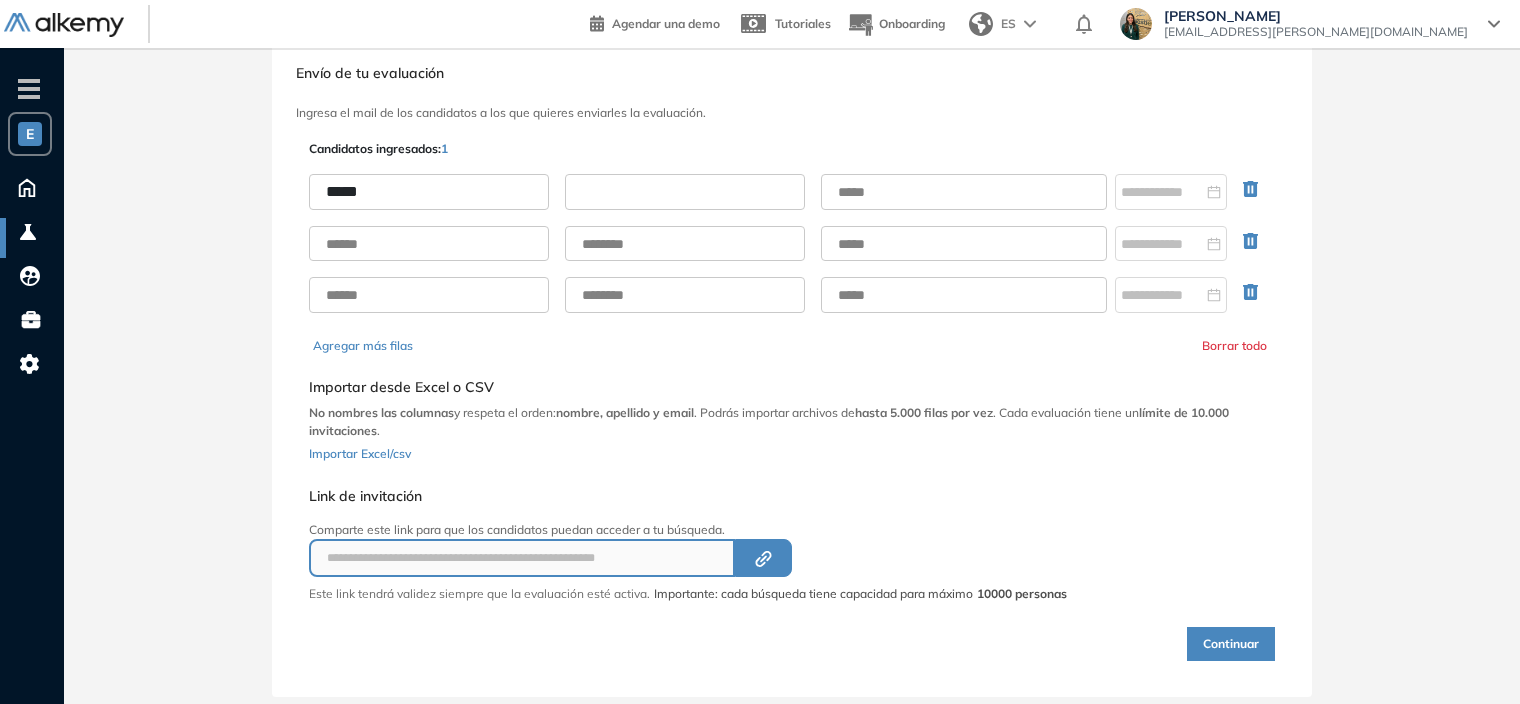 drag, startPoint x: 618, startPoint y: 185, endPoint x: 633, endPoint y: 188, distance: 15.297058 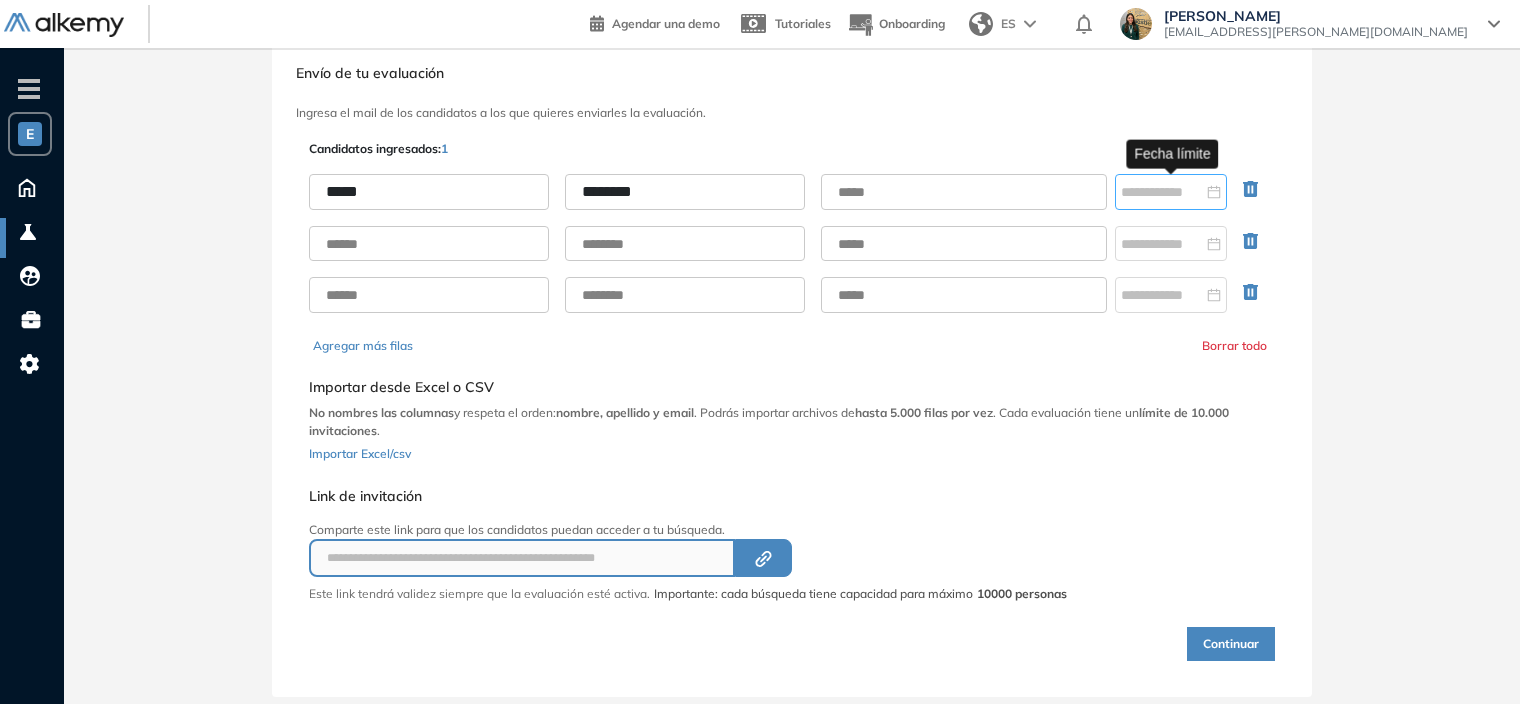 type on "********" 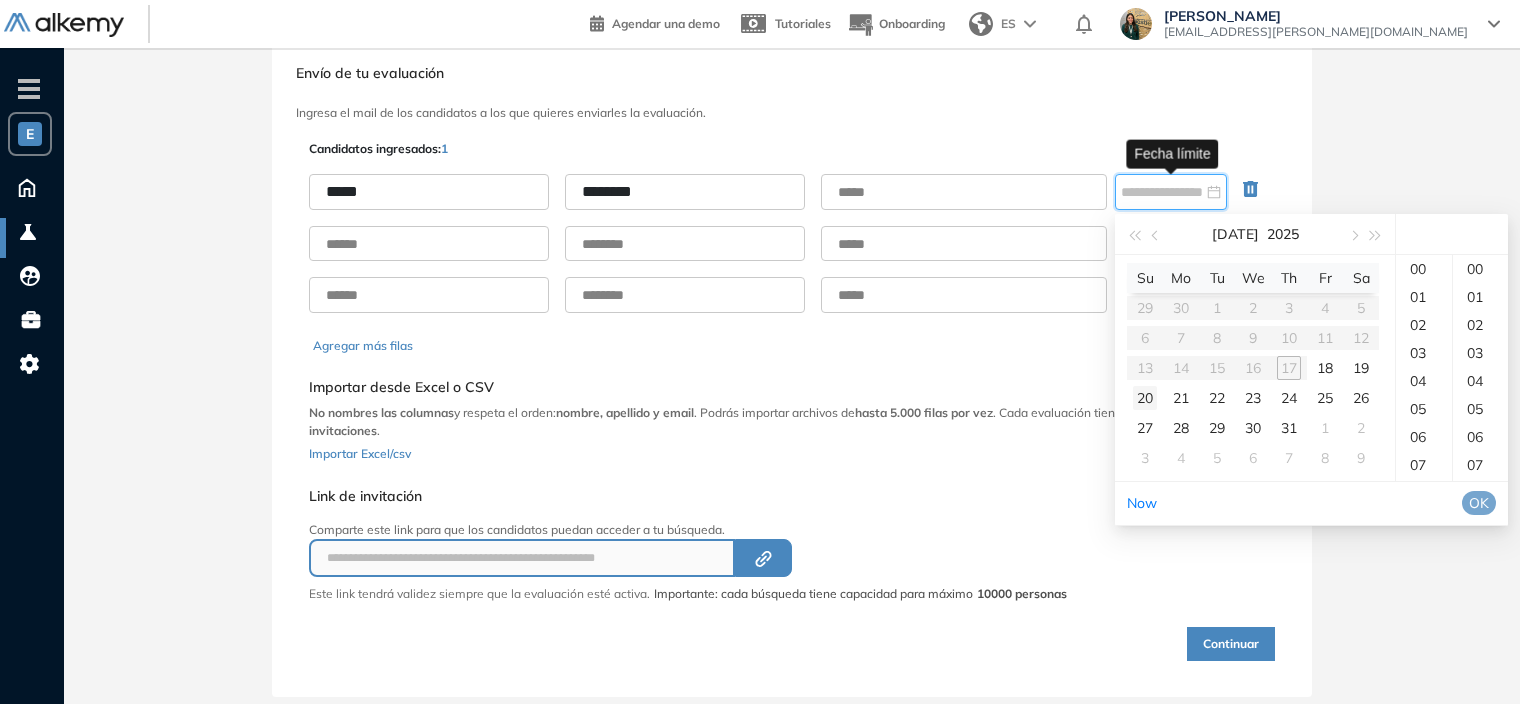 click on "20" at bounding box center (1145, 398) 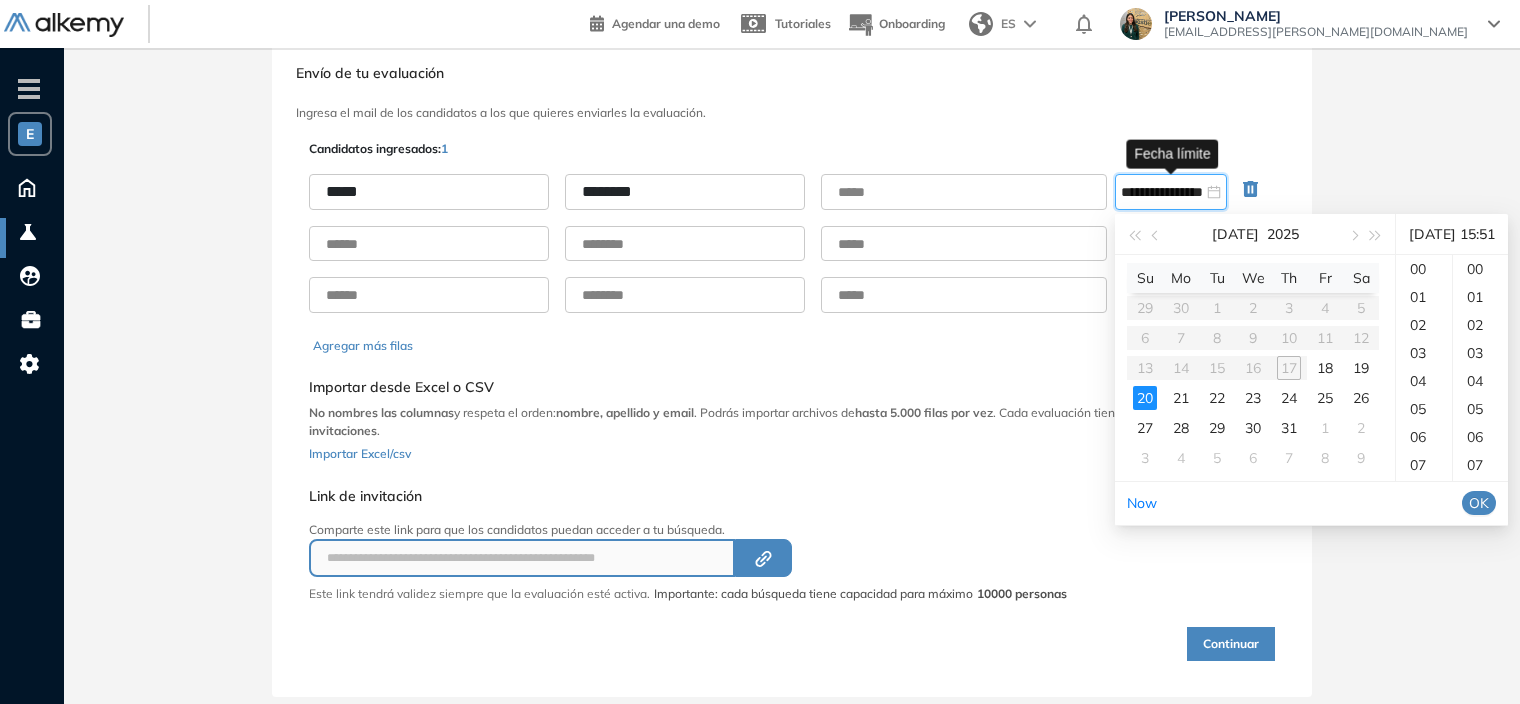 scroll, scrollTop: 420, scrollLeft: 0, axis: vertical 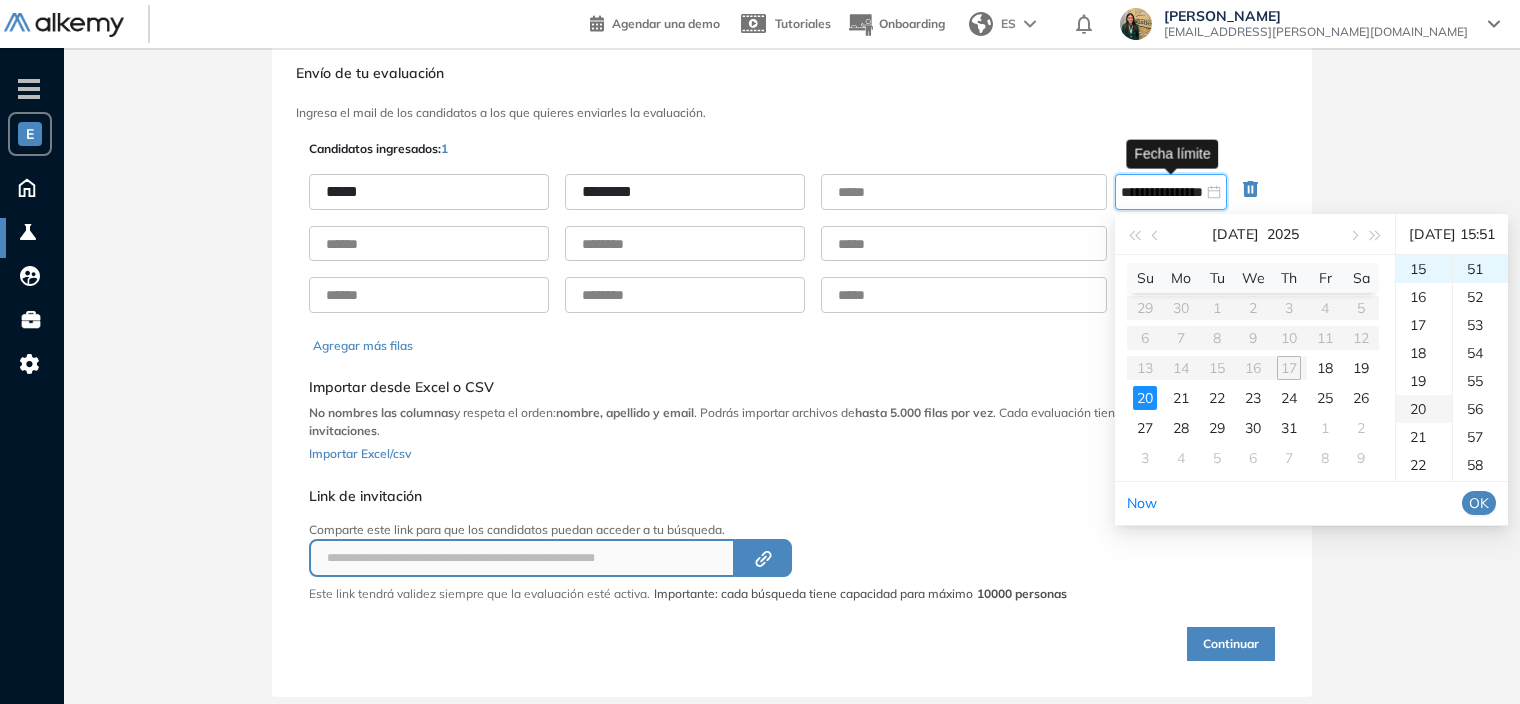 click on "20" at bounding box center [1424, 409] 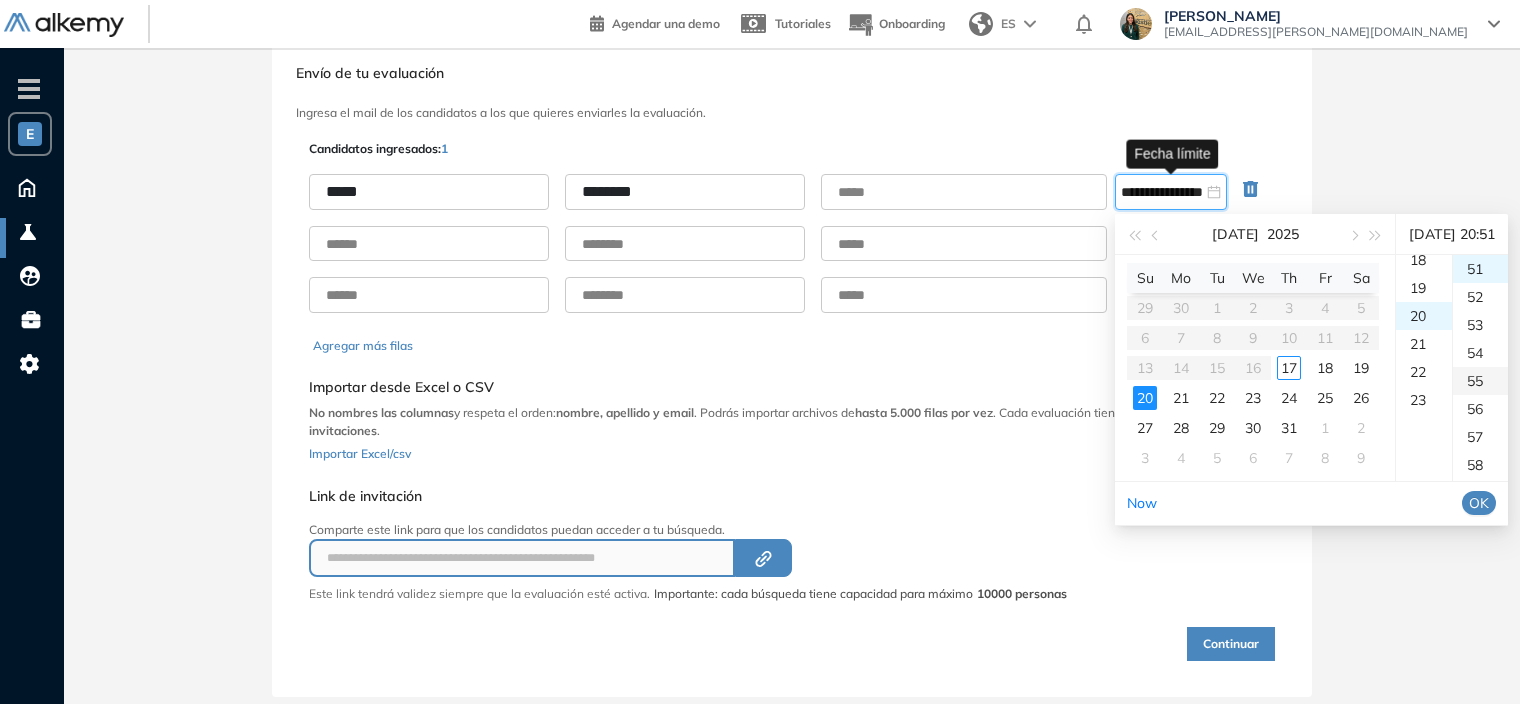 scroll, scrollTop: 560, scrollLeft: 0, axis: vertical 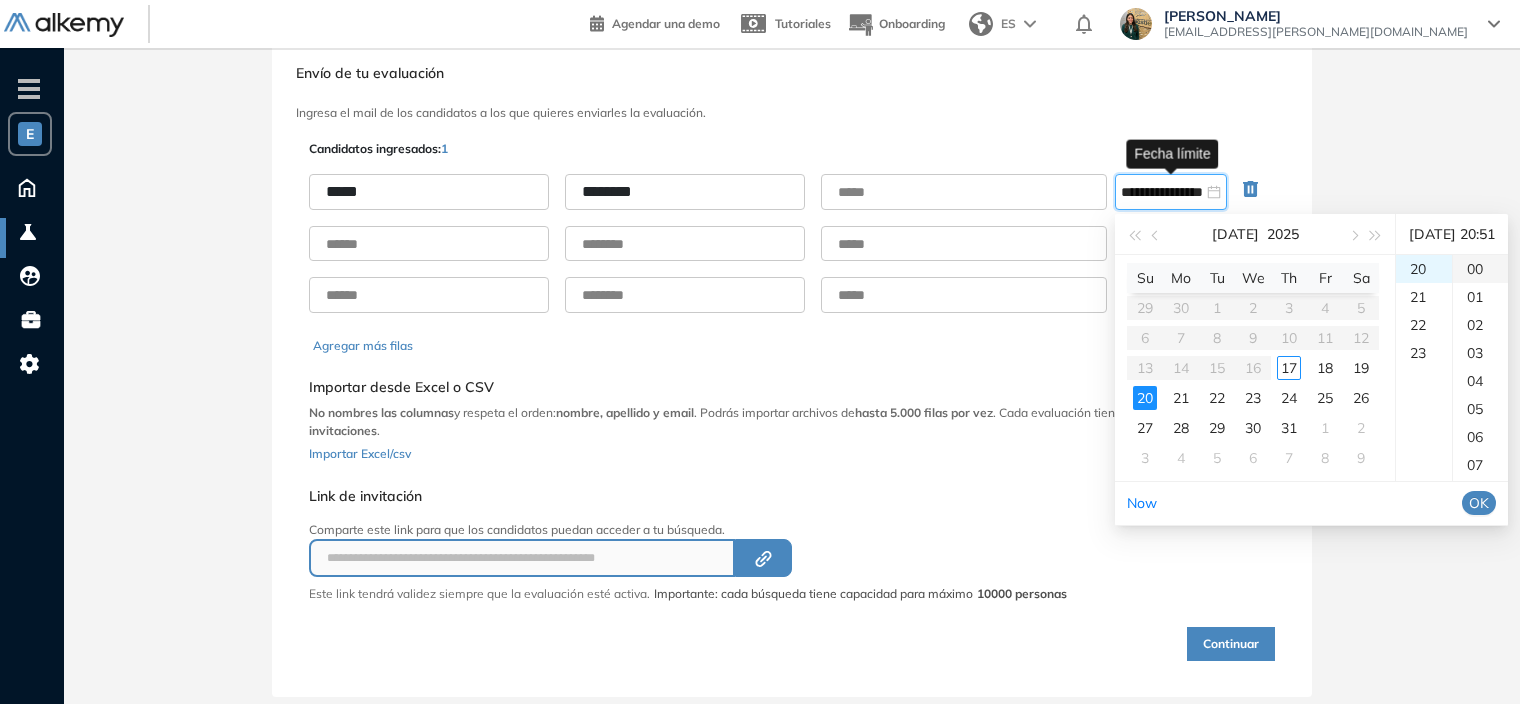click on "00" at bounding box center [1480, 269] 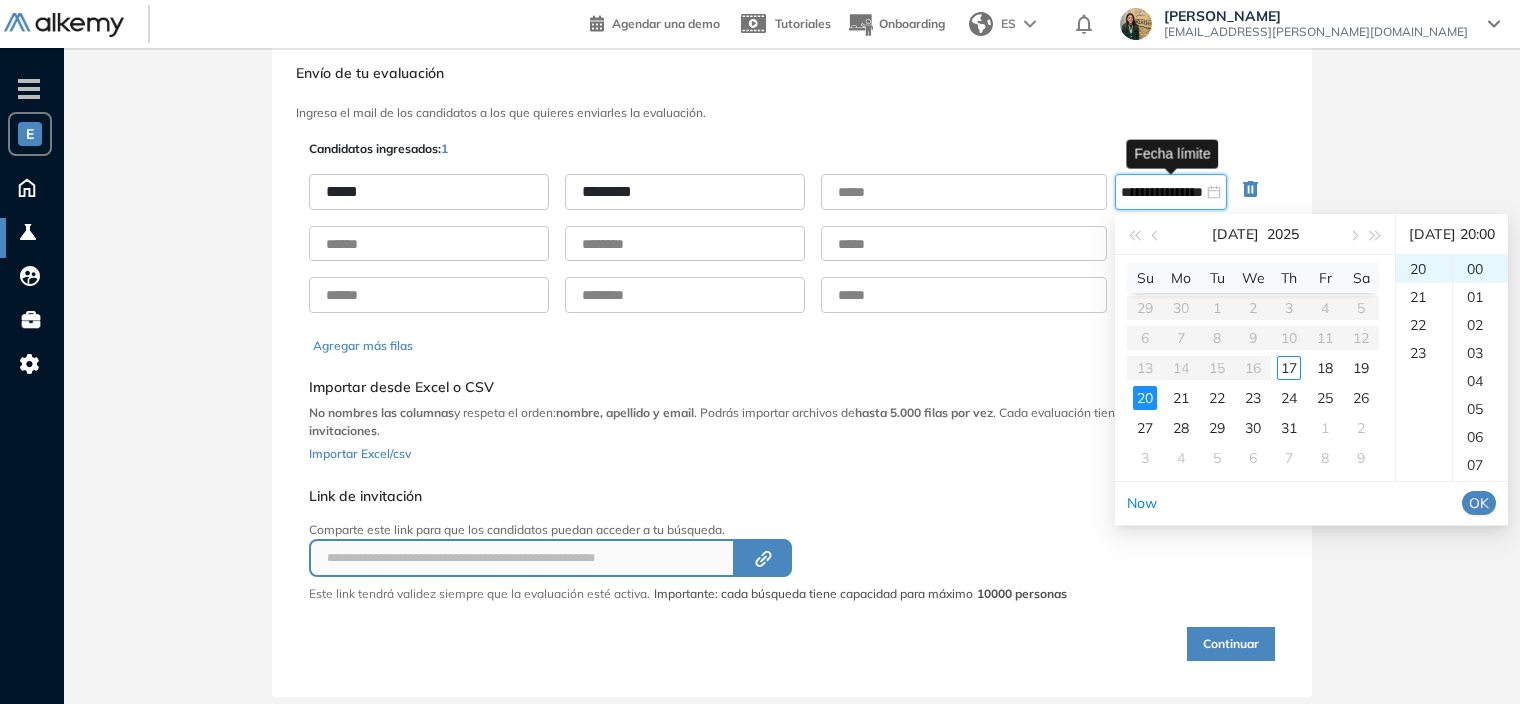 click on "OK" at bounding box center (1479, 503) 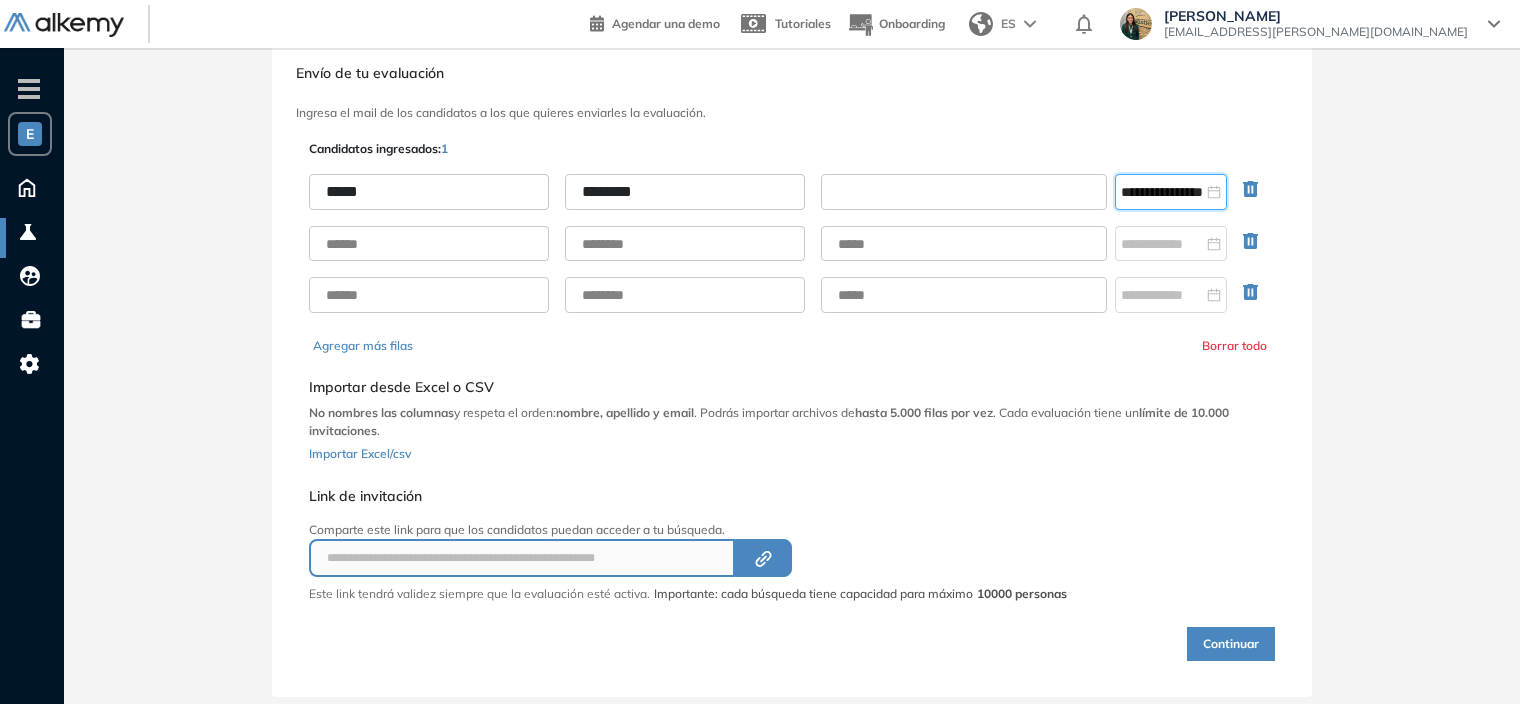click at bounding box center (964, 192) 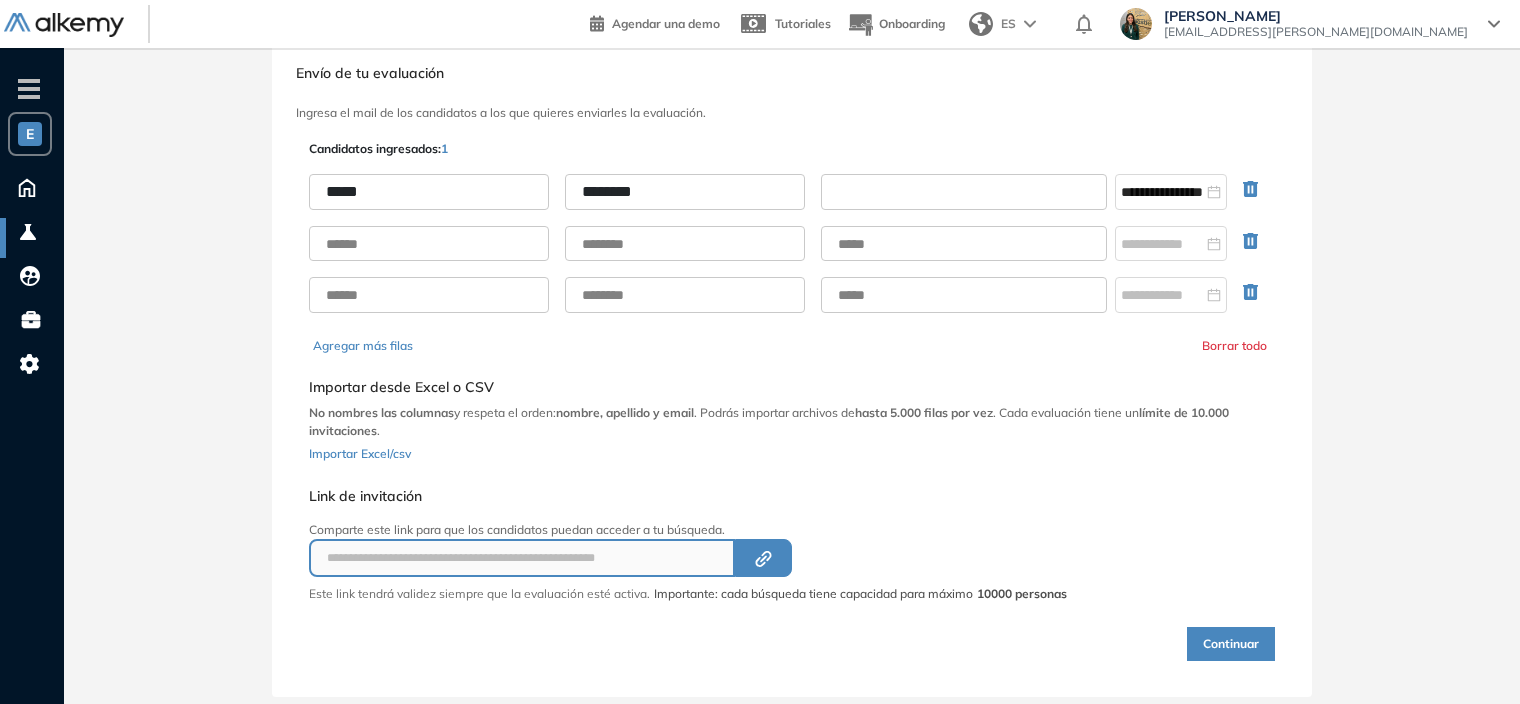 paste on "**********" 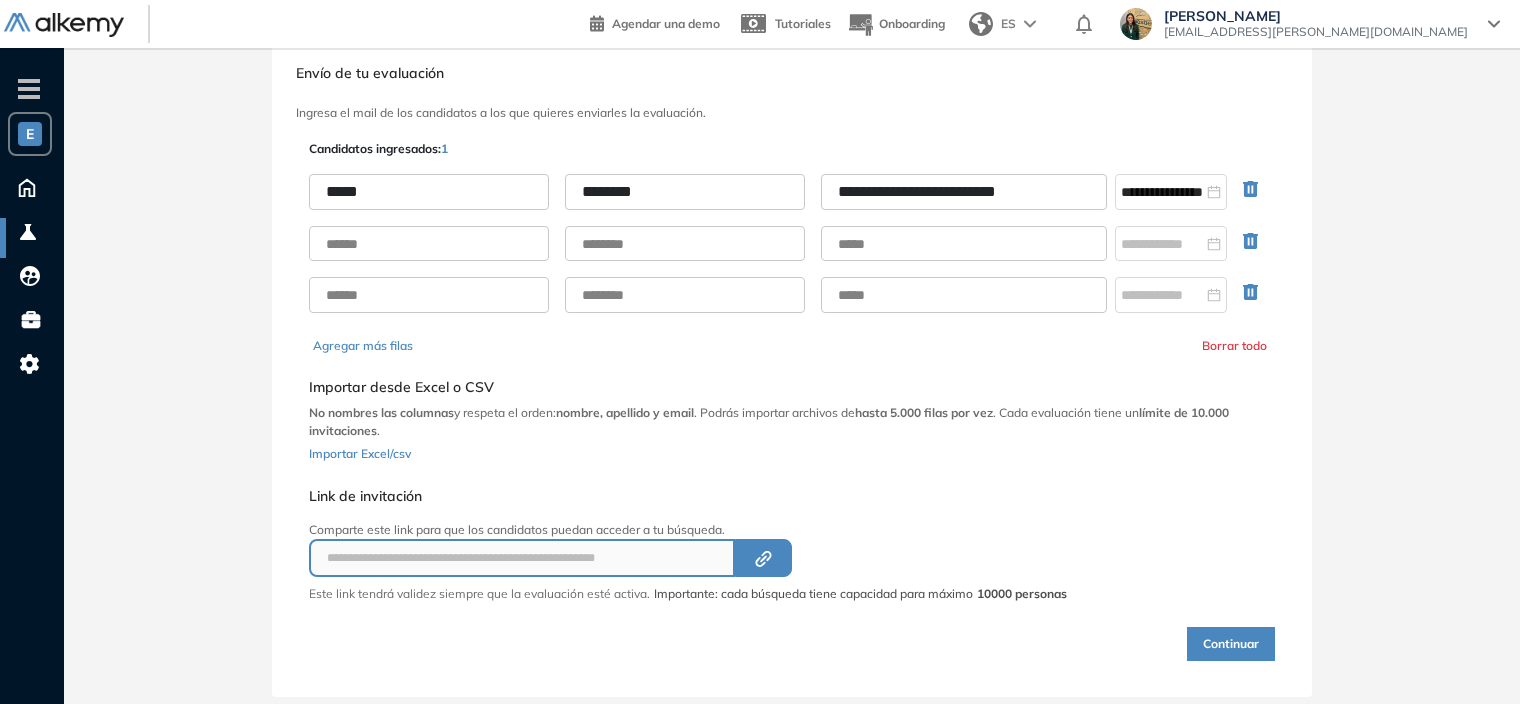 type on "**********" 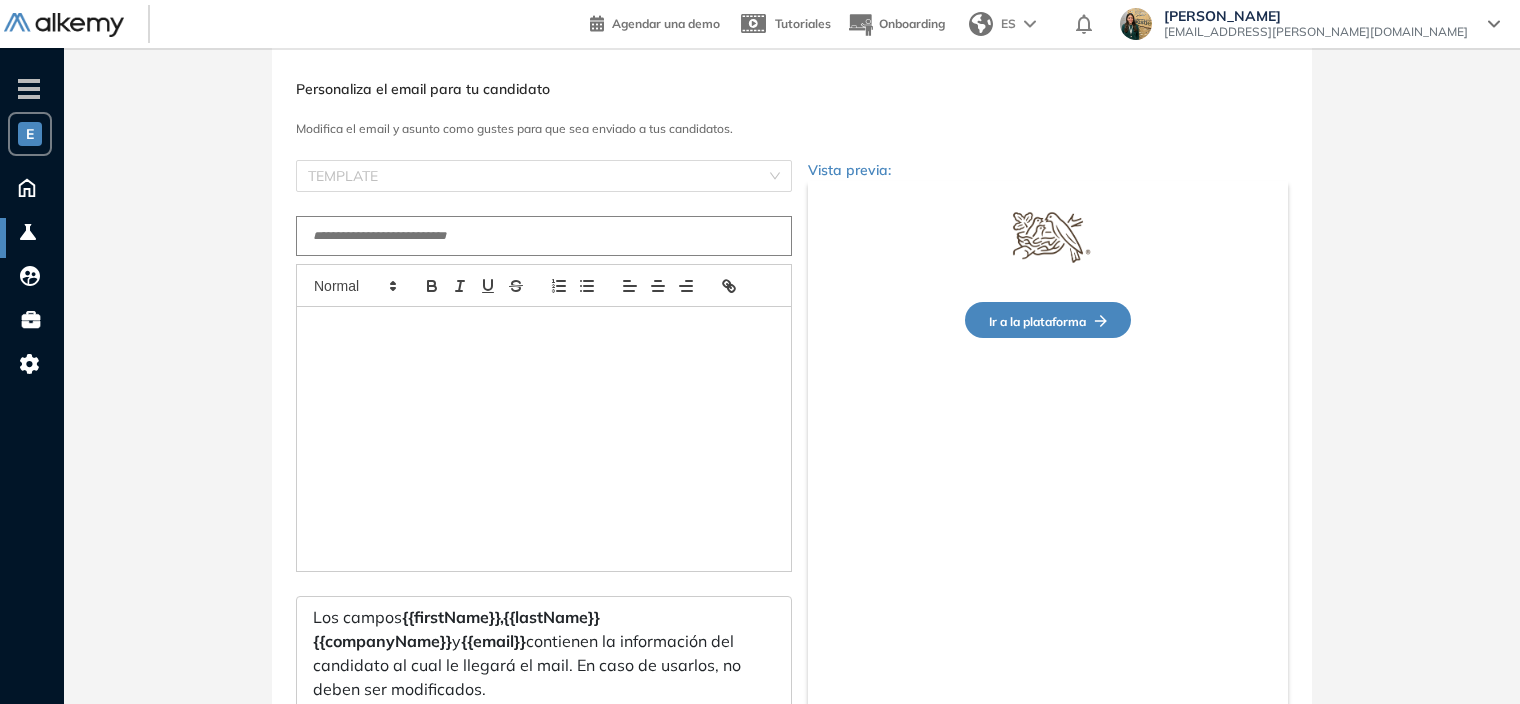 type on "**********" 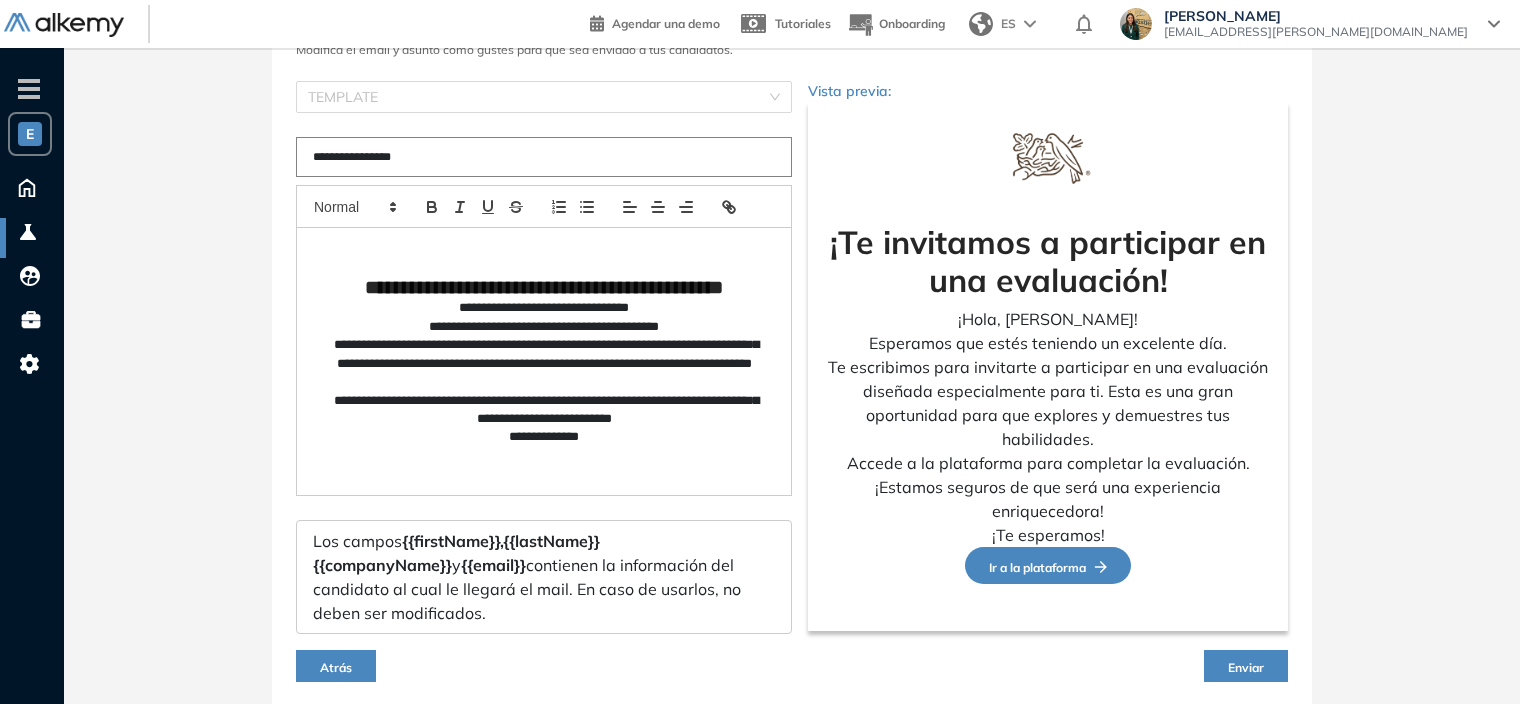 scroll, scrollTop: 197, scrollLeft: 0, axis: vertical 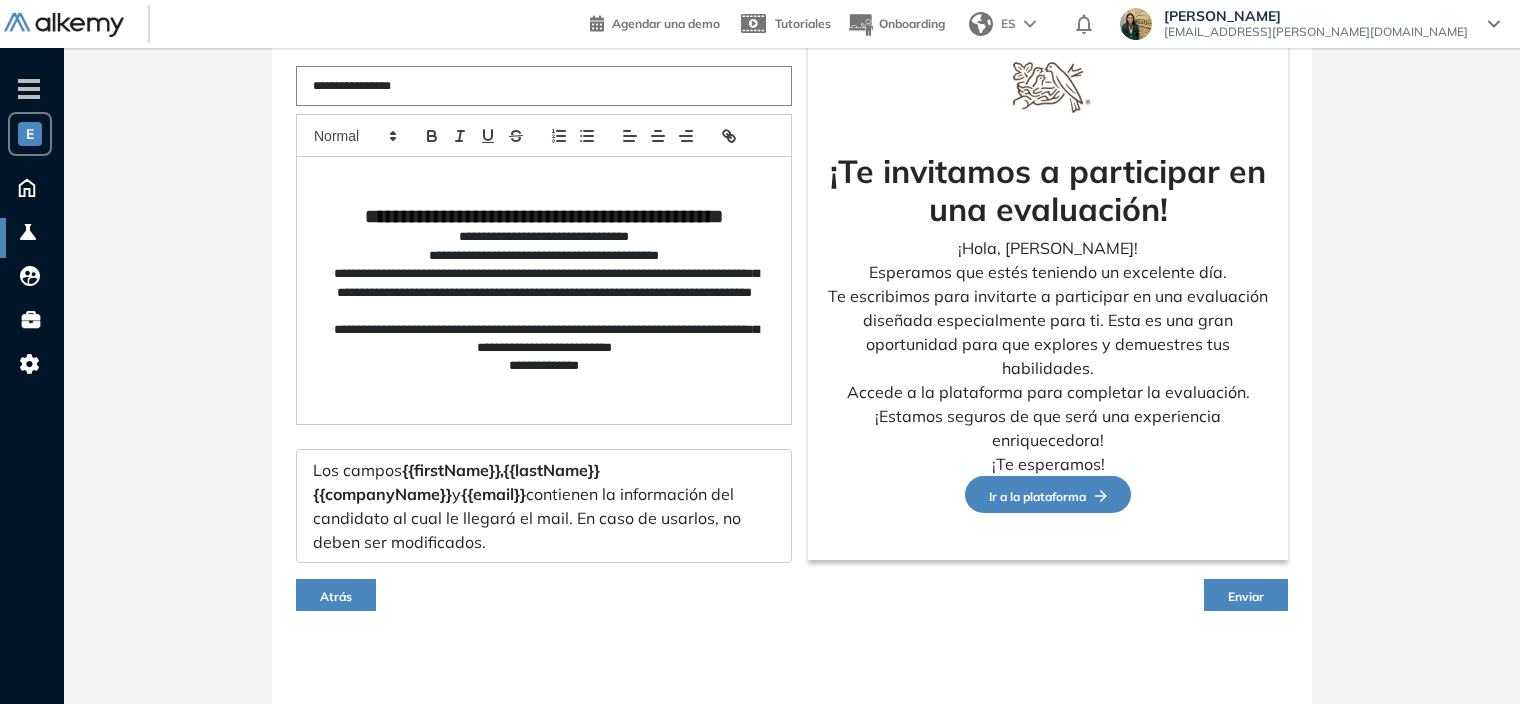 click on "Enviar" at bounding box center (1246, 596) 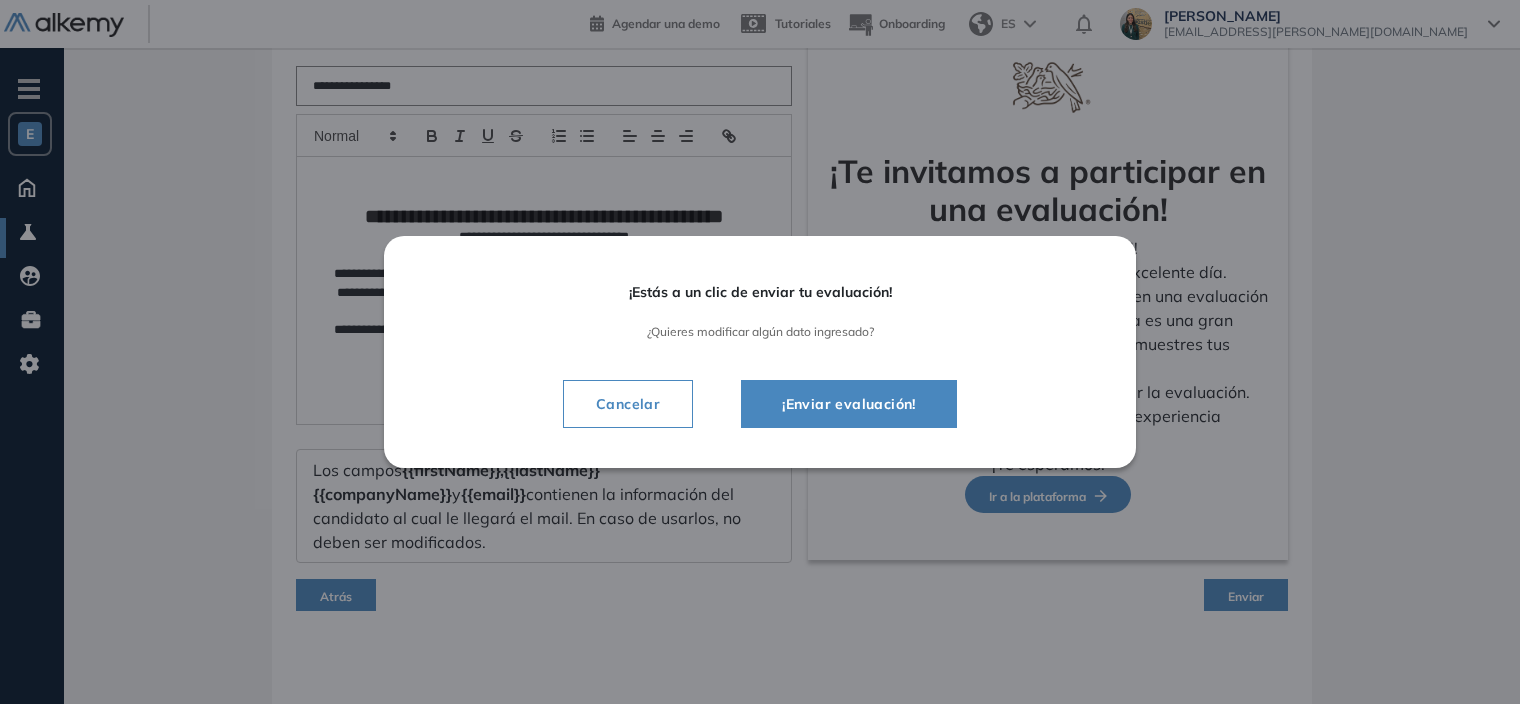 click on "¡Enviar evaluación!" at bounding box center [849, 404] 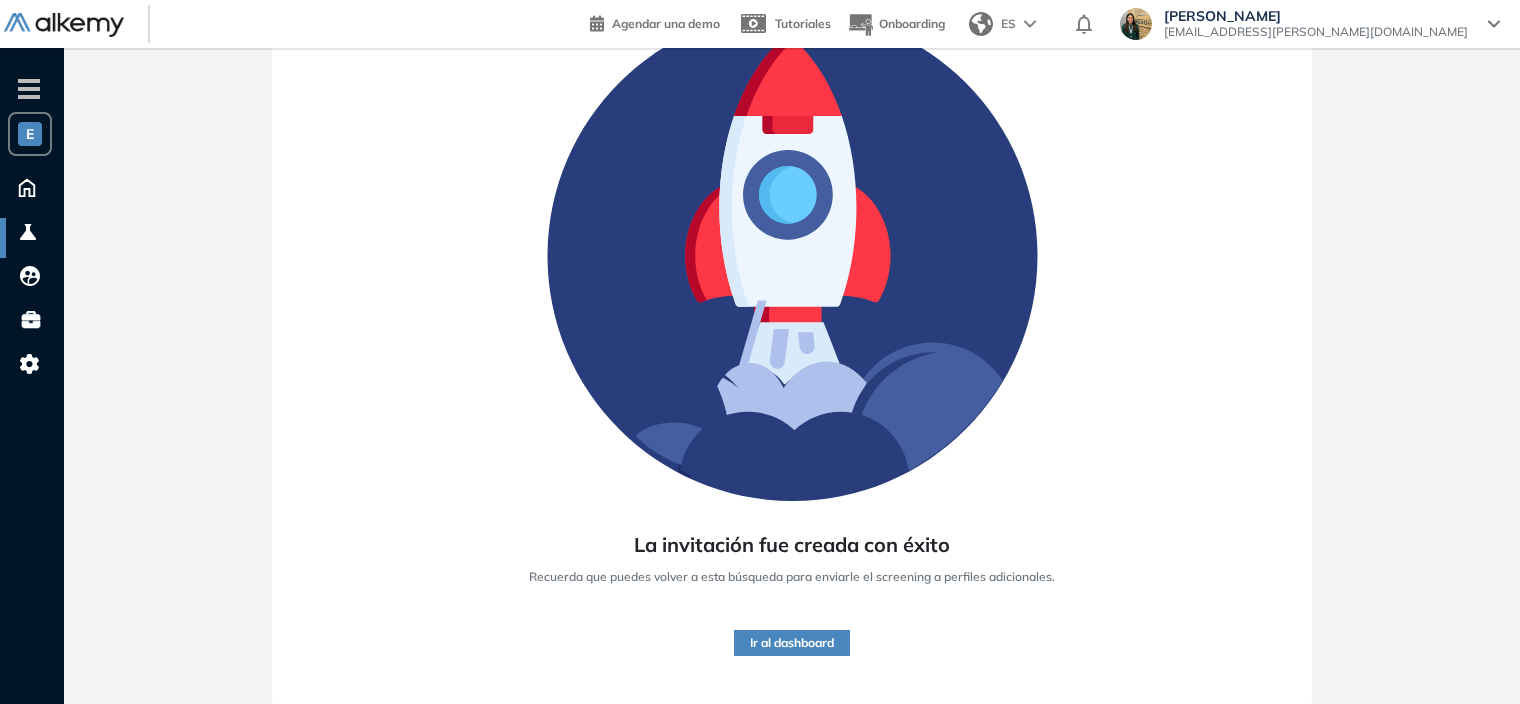 scroll, scrollTop: 178, scrollLeft: 0, axis: vertical 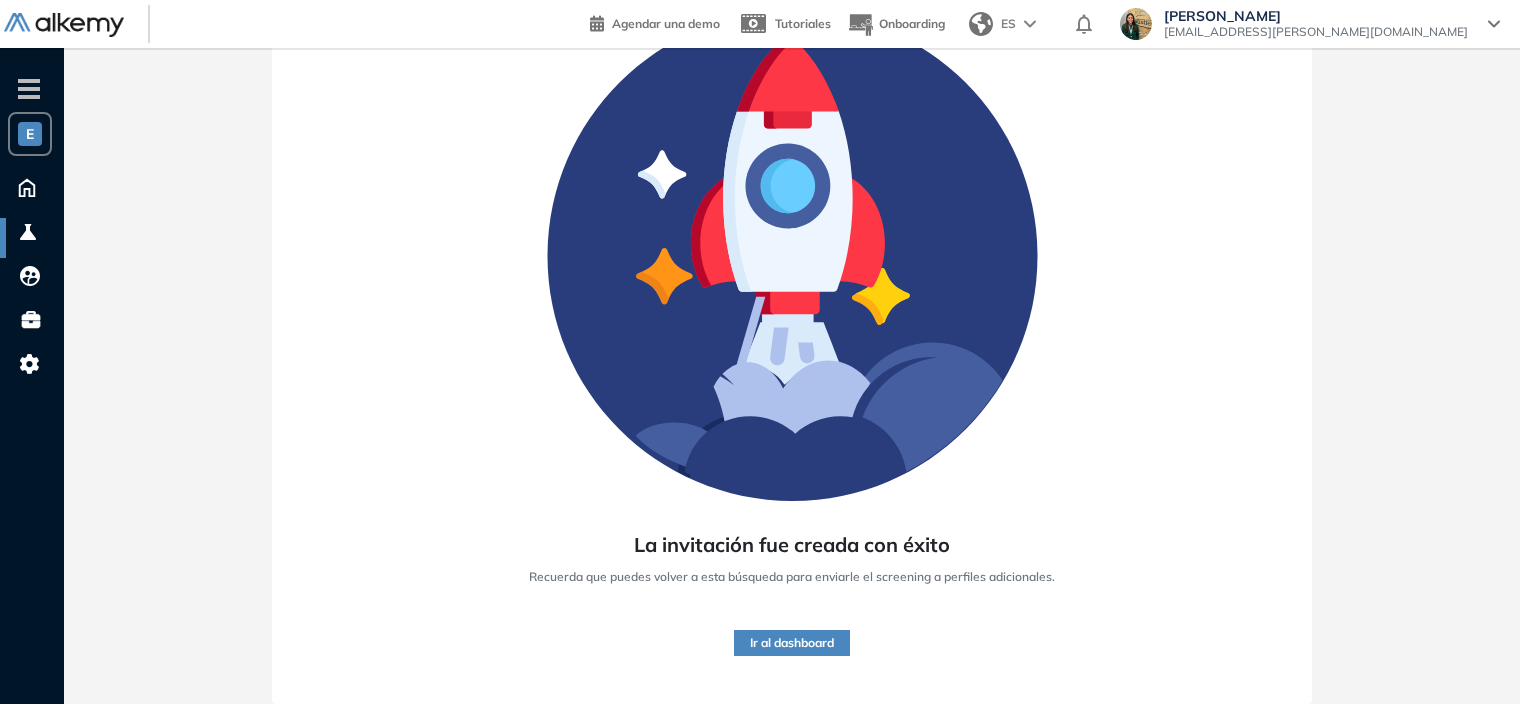 click on "Ir al dashboard" at bounding box center [792, 643] 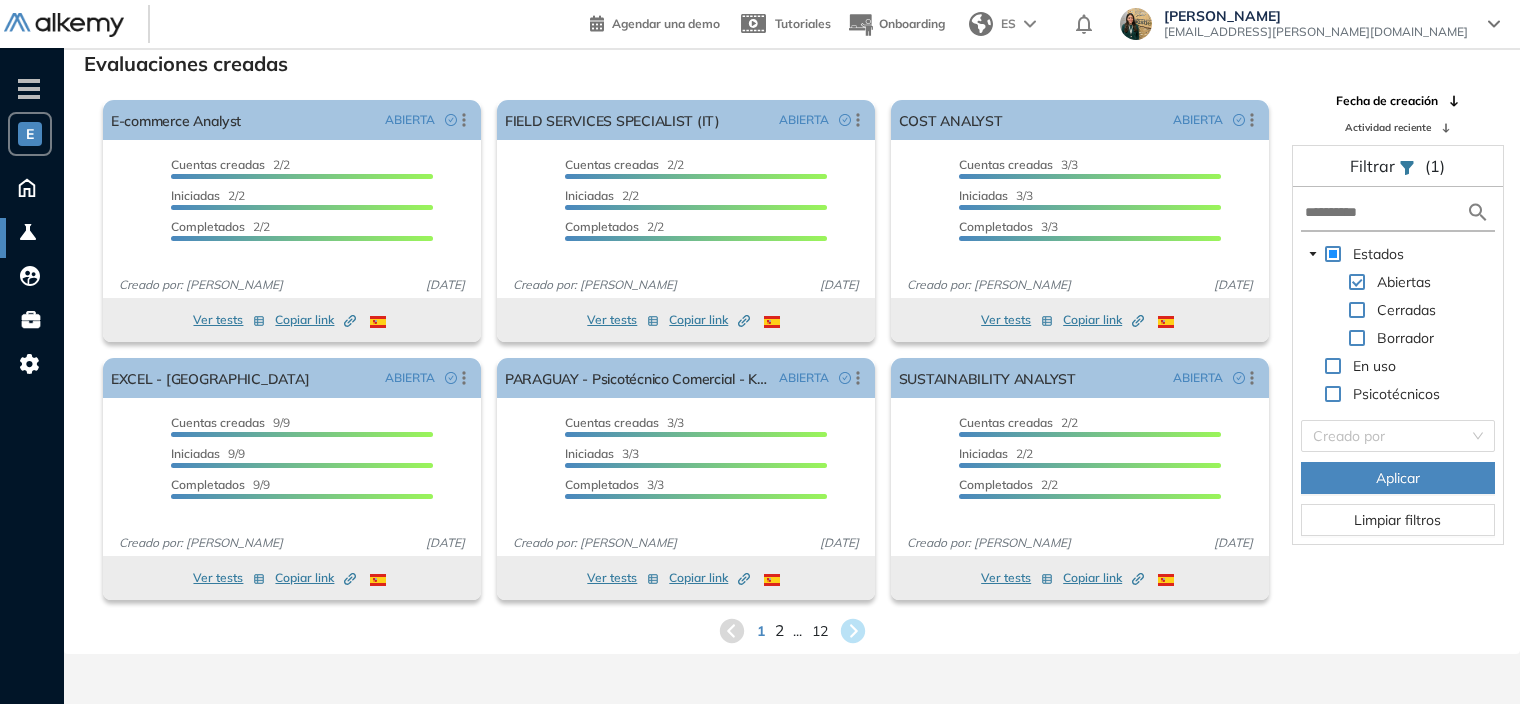 click on "2" at bounding box center (778, 630) 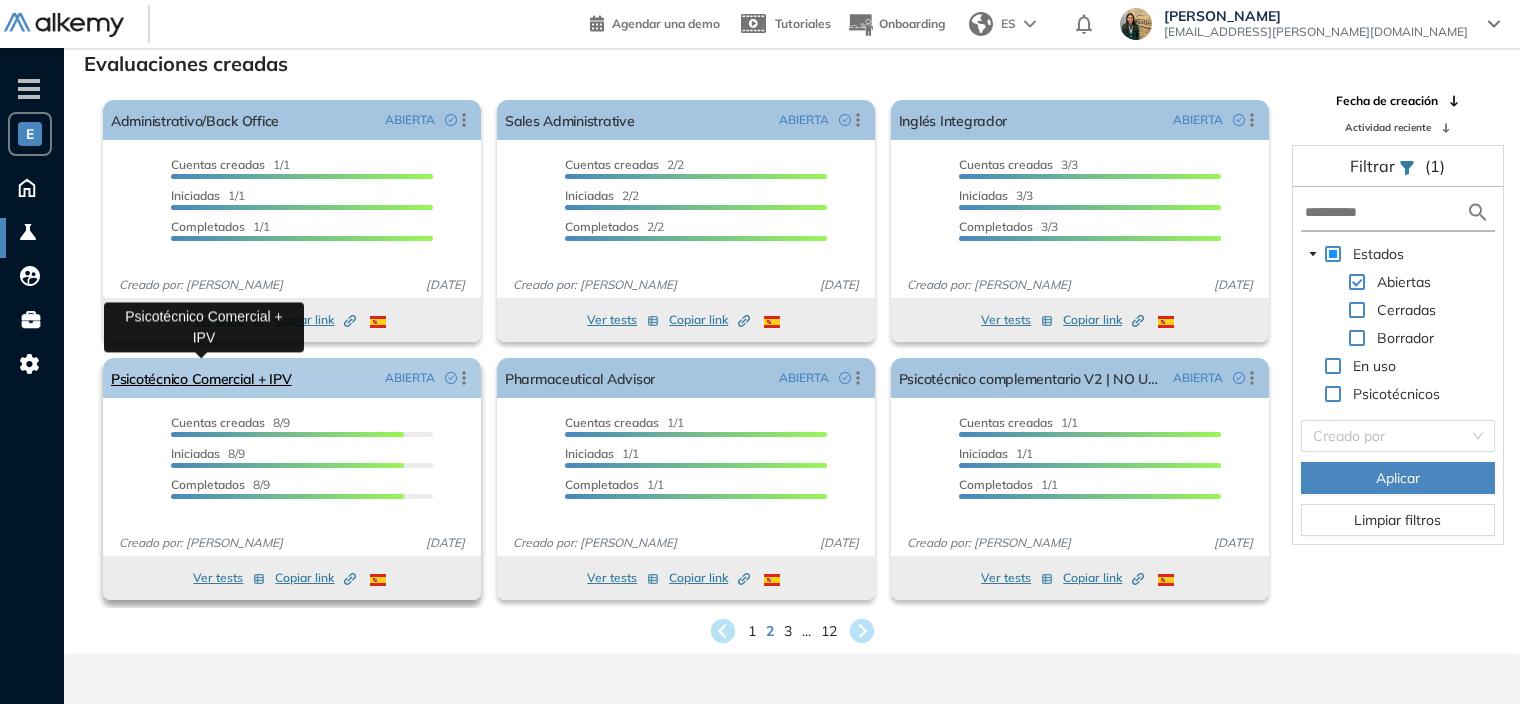 click on "Psicotécnico Comercial + IPV" at bounding box center [201, 378] 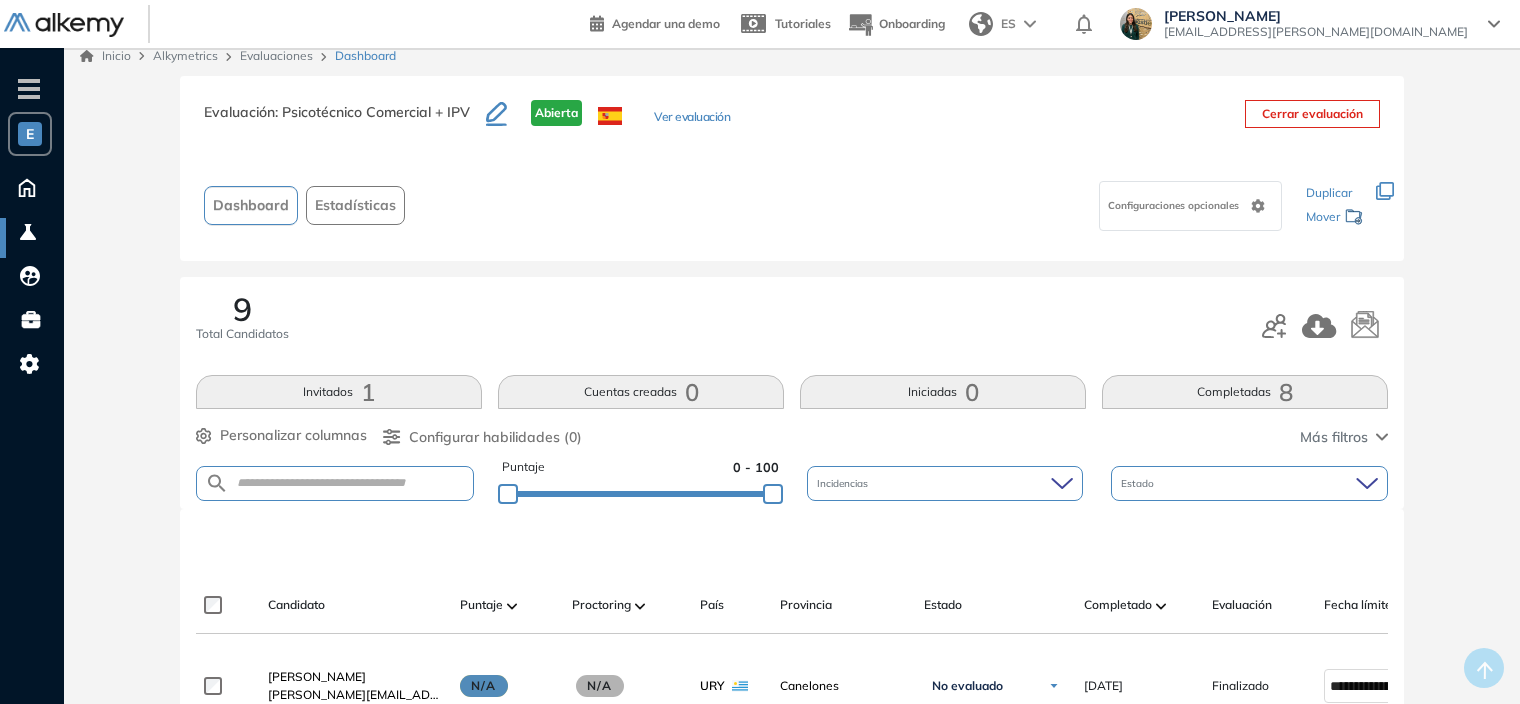 scroll, scrollTop: 0, scrollLeft: 0, axis: both 